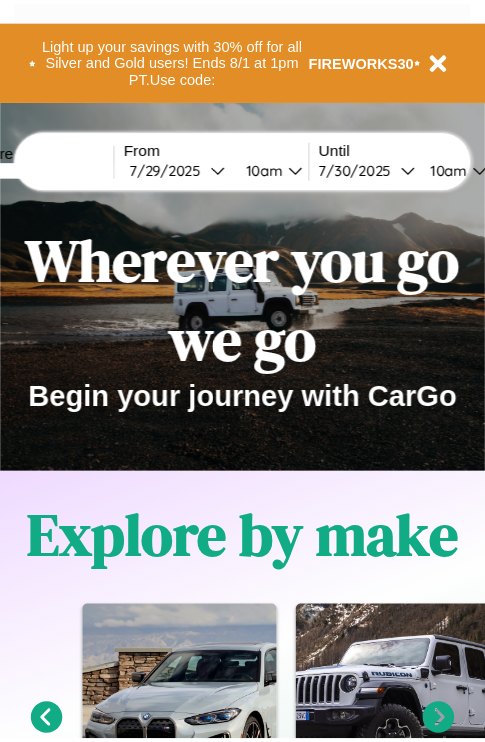 scroll, scrollTop: 0, scrollLeft: 0, axis: both 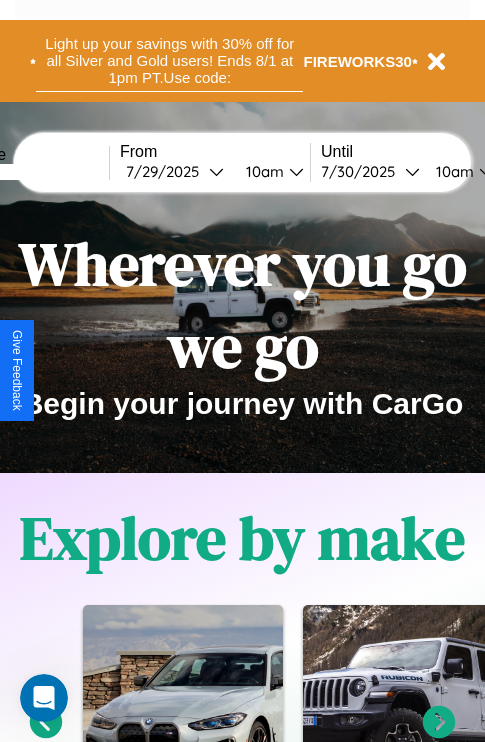 click on "Light up your savings with 30% off for all Silver and Gold users! Ends 8/1 at 1pm PT.  Use code:" at bounding box center (169, 61) 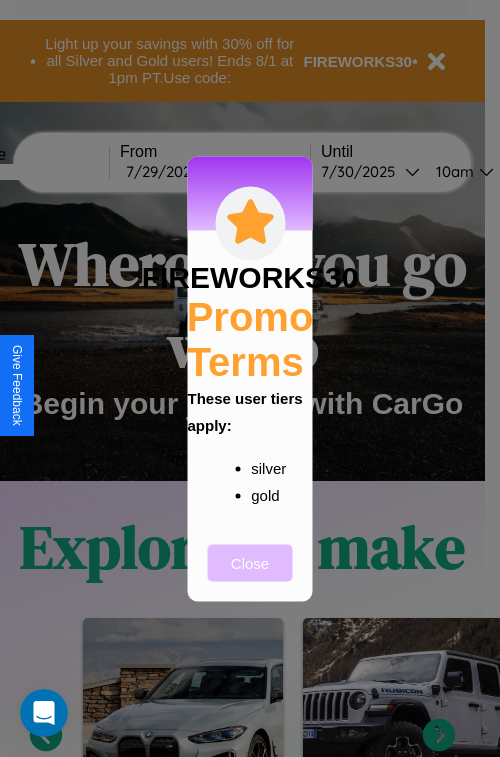 click on "Close" at bounding box center (250, 562) 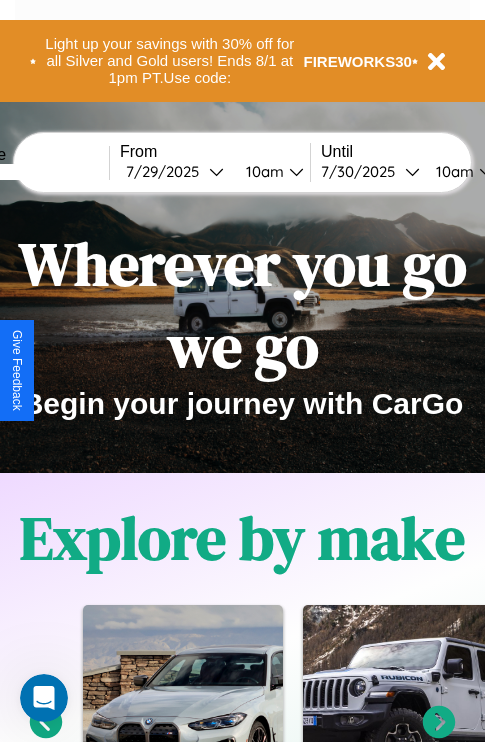 click at bounding box center [34, 172] 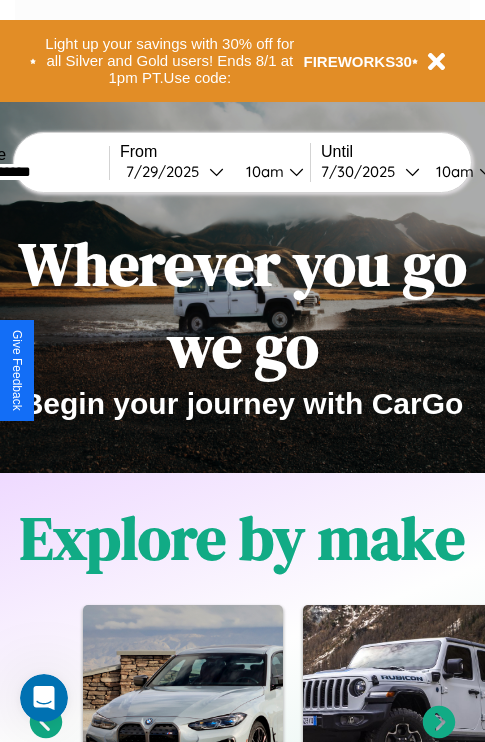 type on "**********" 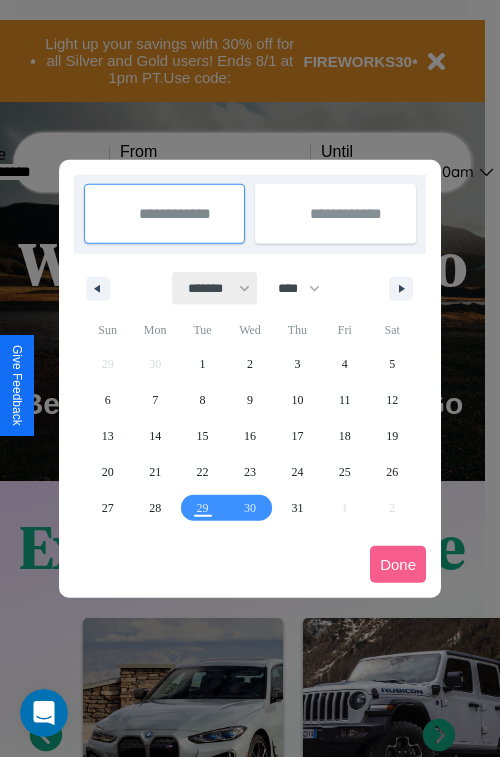click on "******* ******** ***** ***** *** **** **** ****** ********* ******* ******** ********" at bounding box center (215, 288) 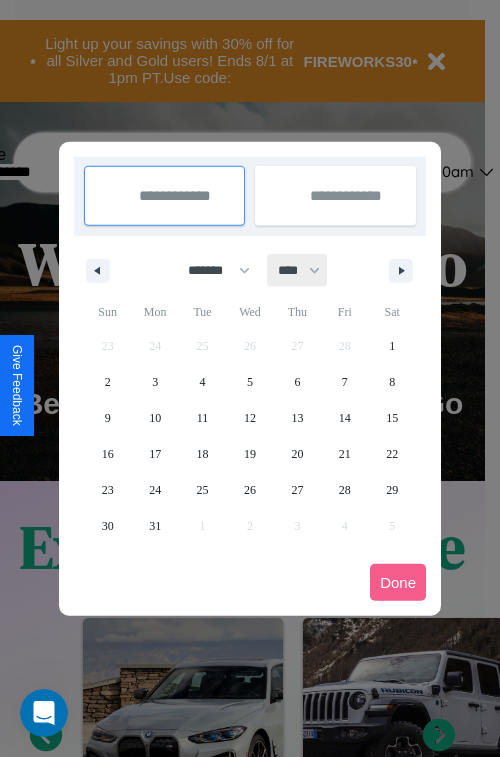click on "**** **** **** **** **** **** **** **** **** **** **** **** **** **** **** **** **** **** **** **** **** **** **** **** **** **** **** **** **** **** **** **** **** **** **** **** **** **** **** **** **** **** **** **** **** **** **** **** **** **** **** **** **** **** **** **** **** **** **** **** **** **** **** **** **** **** **** **** **** **** **** **** **** **** **** **** **** **** **** **** **** **** **** **** **** **** **** **** **** **** **** **** **** **** **** **** **** **** **** **** **** **** **** **** **** **** **** **** **** **** **** **** **** **** **** **** **** **** **** **** ****" at bounding box center (298, 270) 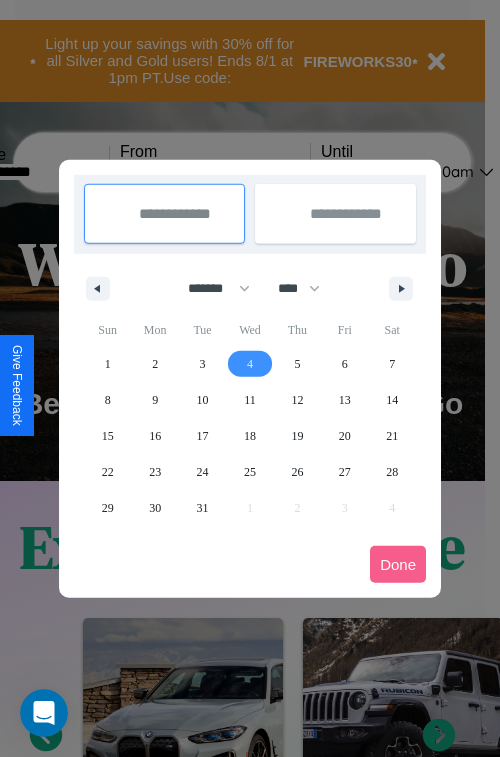 click on "4" at bounding box center [250, 364] 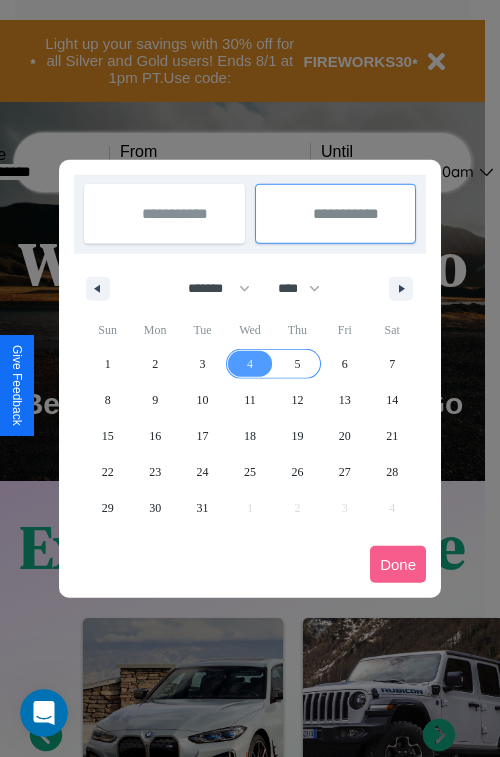 click on "5" at bounding box center [297, 364] 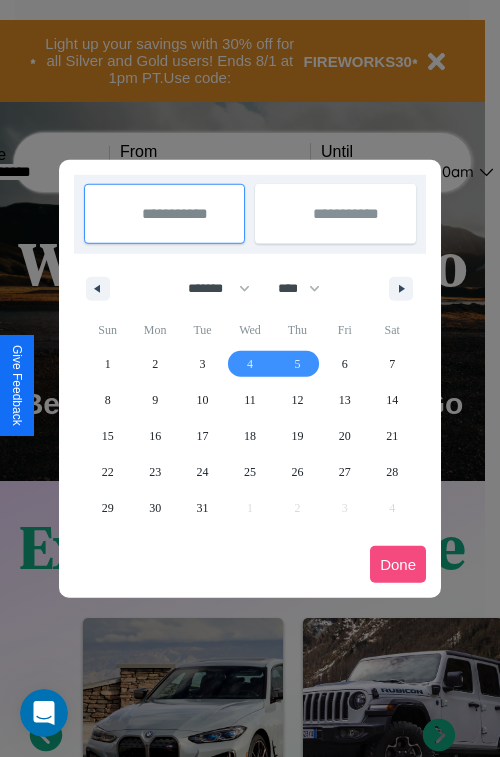 click on "Done" at bounding box center (398, 564) 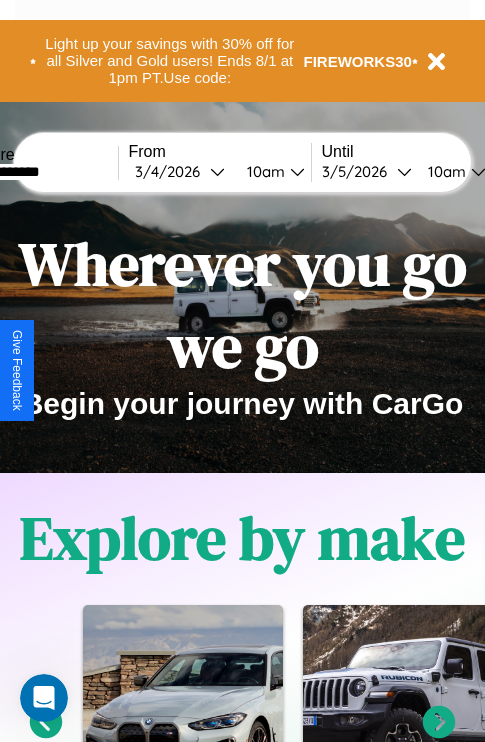 click on "10am" at bounding box center (263, 171) 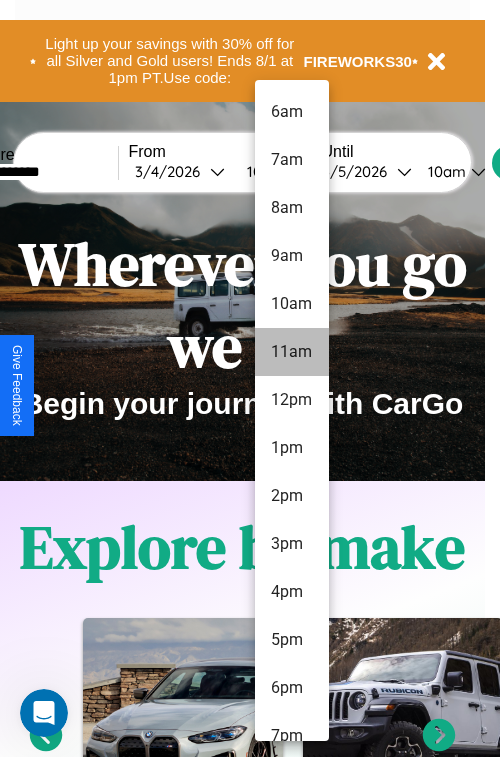 click on "11am" at bounding box center [292, 352] 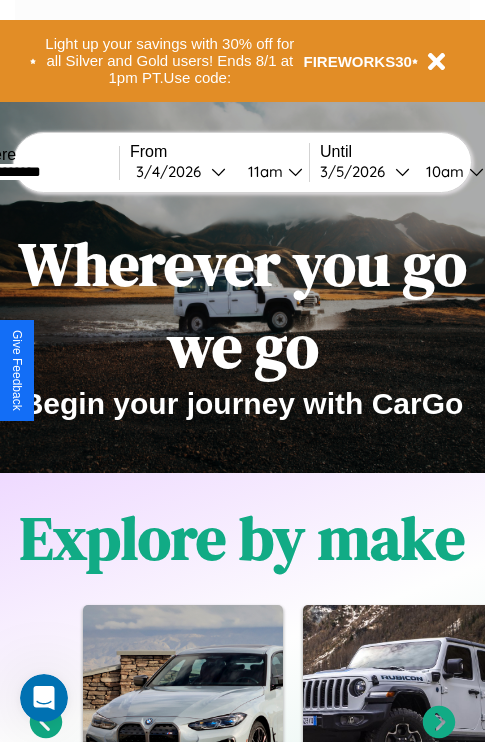 click on "10am" at bounding box center (442, 171) 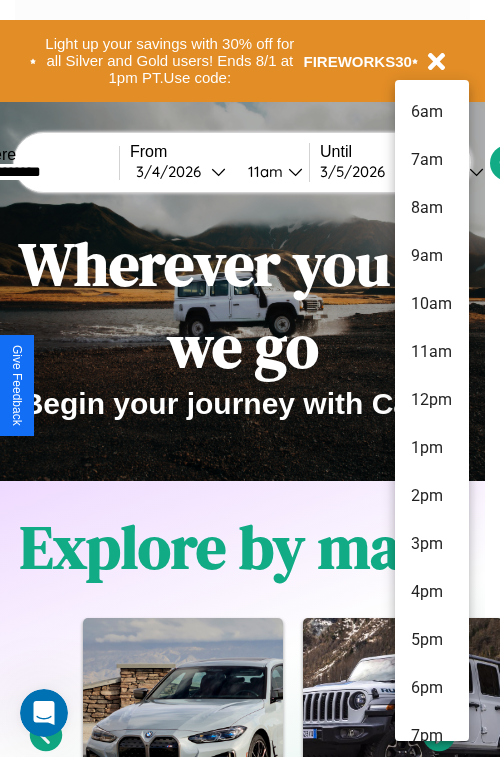 click on "2pm" at bounding box center [432, 496] 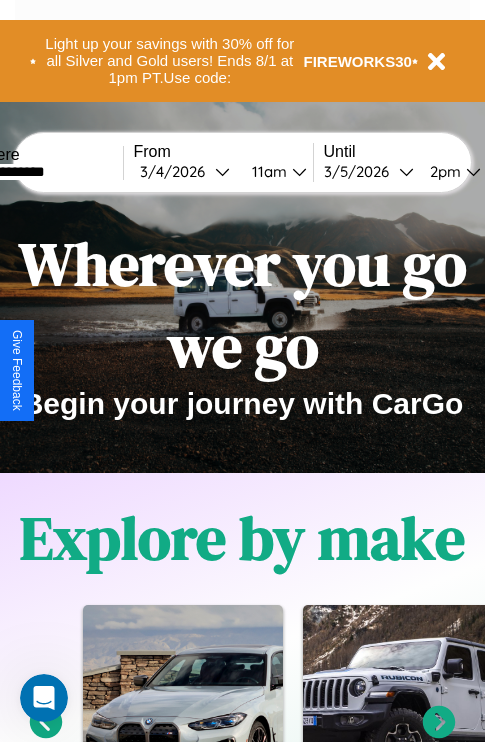 scroll, scrollTop: 0, scrollLeft: 63, axis: horizontal 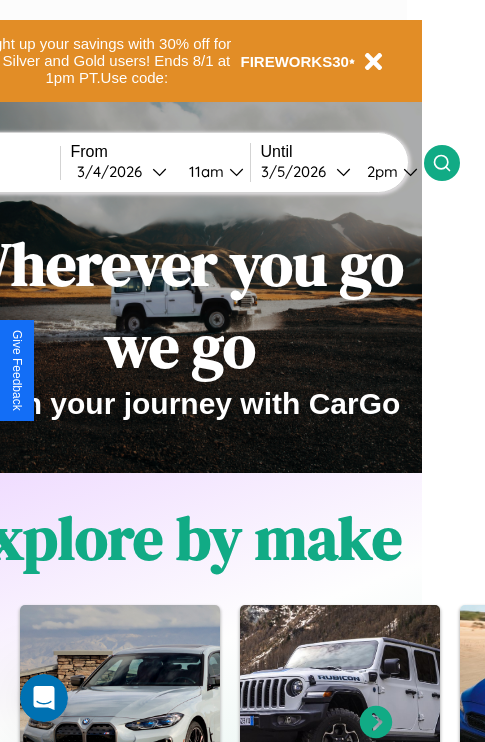 click 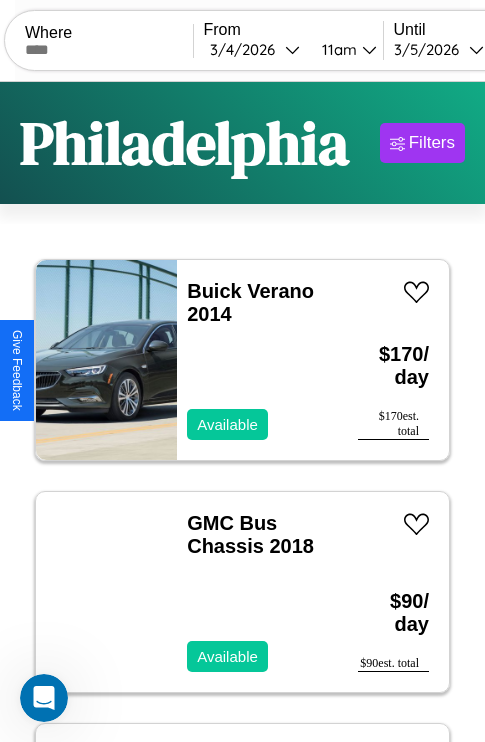scroll, scrollTop: 66, scrollLeft: 0, axis: vertical 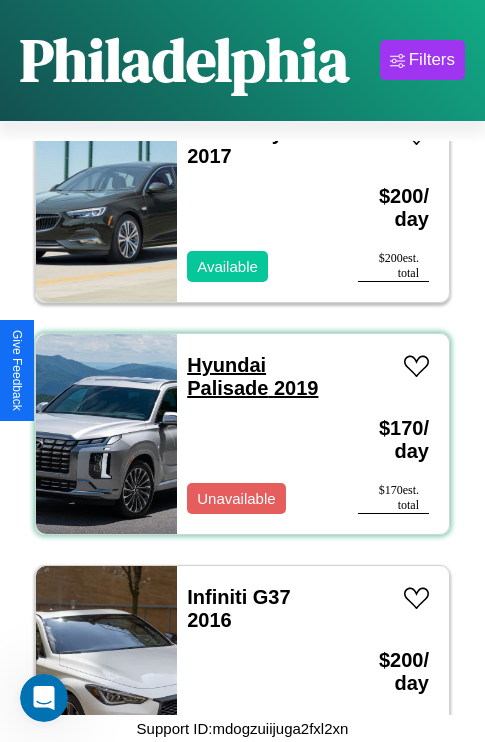 click on "Hyundai   Palisade   2019" at bounding box center (252, 376) 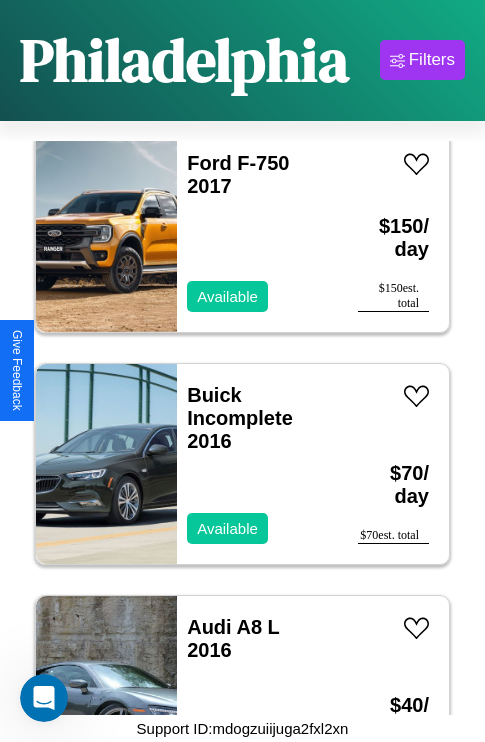 scroll, scrollTop: 4483, scrollLeft: 0, axis: vertical 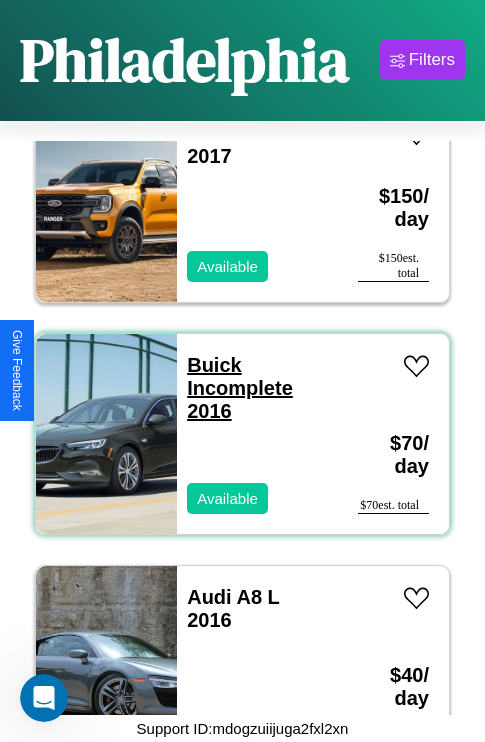 click on "Buick   Incomplete   2016" at bounding box center (240, 388) 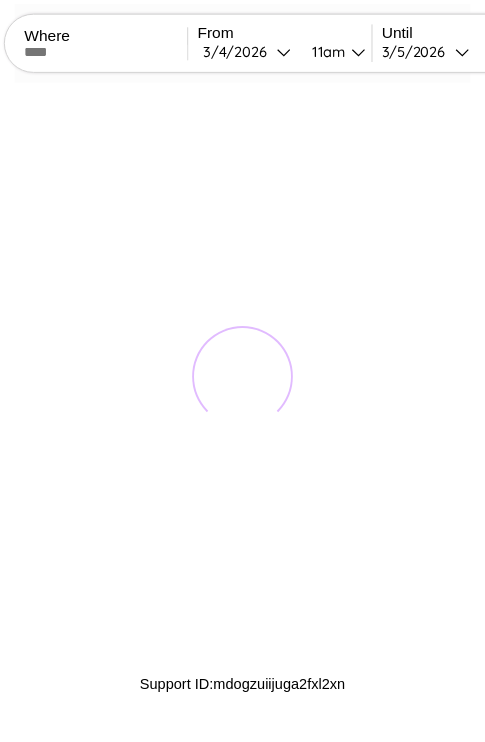 scroll, scrollTop: 0, scrollLeft: 0, axis: both 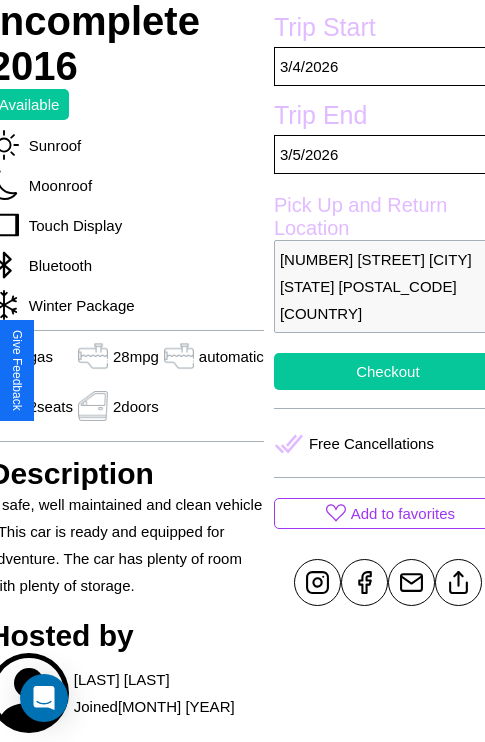 click on "Checkout" at bounding box center (388, 371) 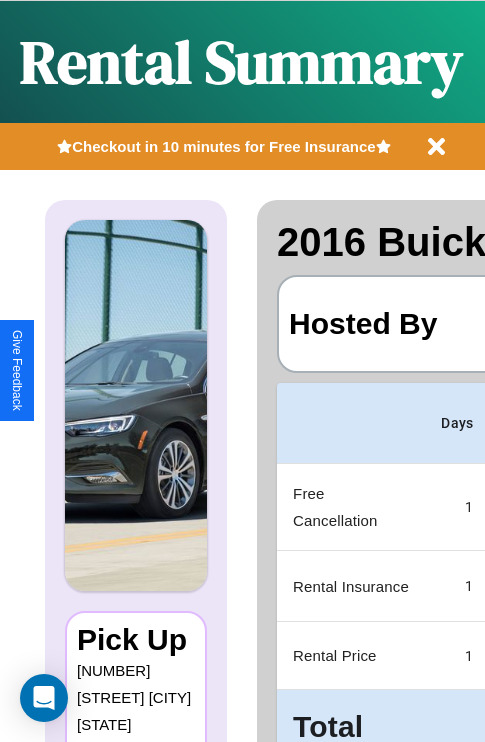 scroll, scrollTop: 0, scrollLeft: 397, axis: horizontal 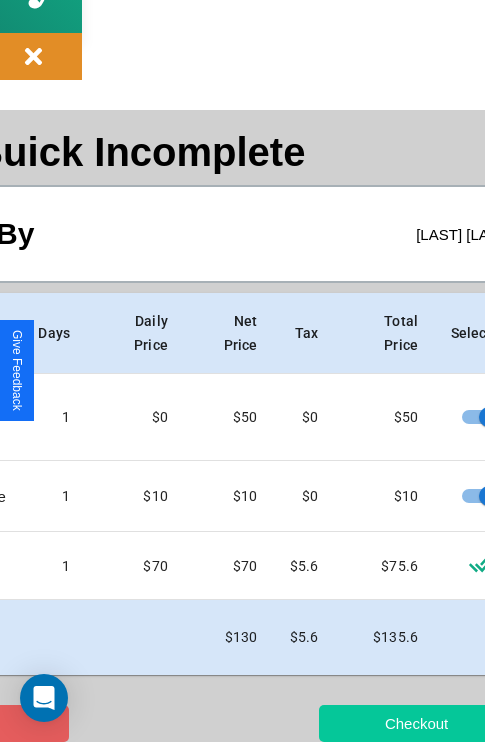 click on "Checkout" at bounding box center (416, 723) 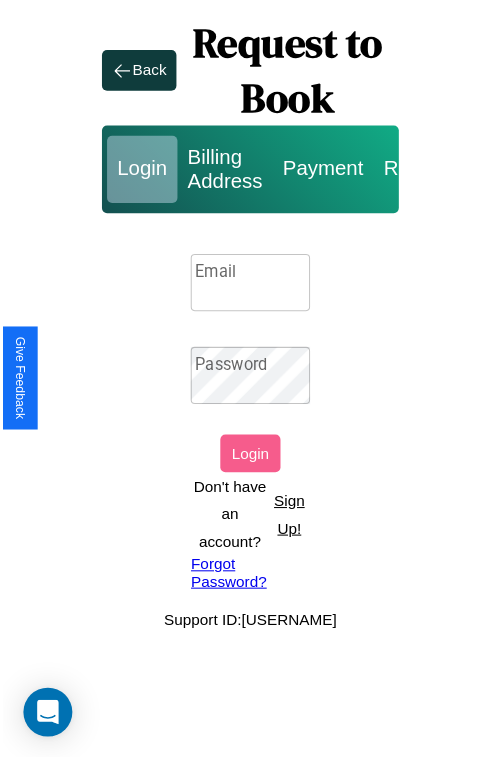 scroll, scrollTop: 0, scrollLeft: 0, axis: both 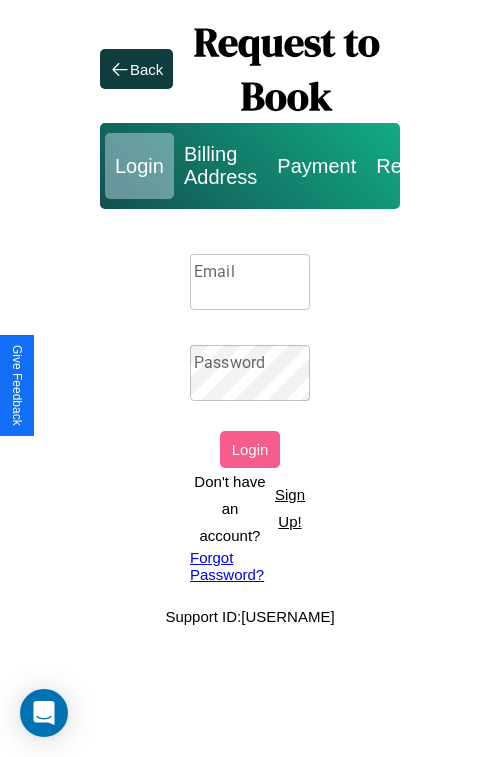 click on "Sign Up!" at bounding box center (290, 508) 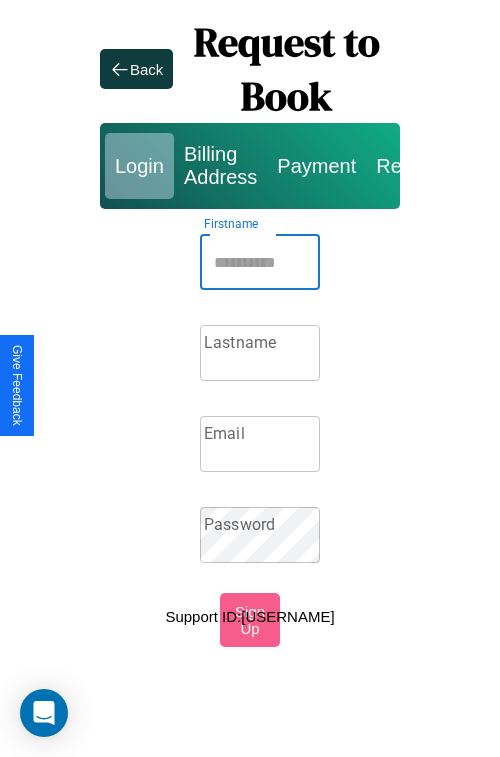 click on "Firstname" at bounding box center (260, 262) 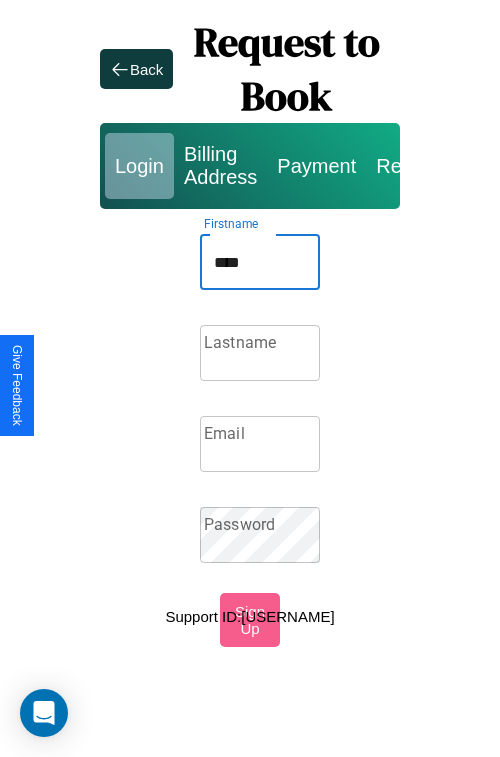type on "****" 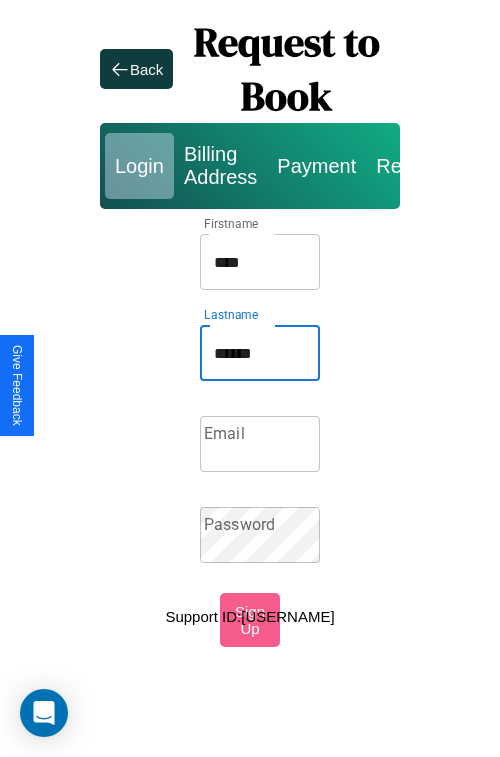type on "******" 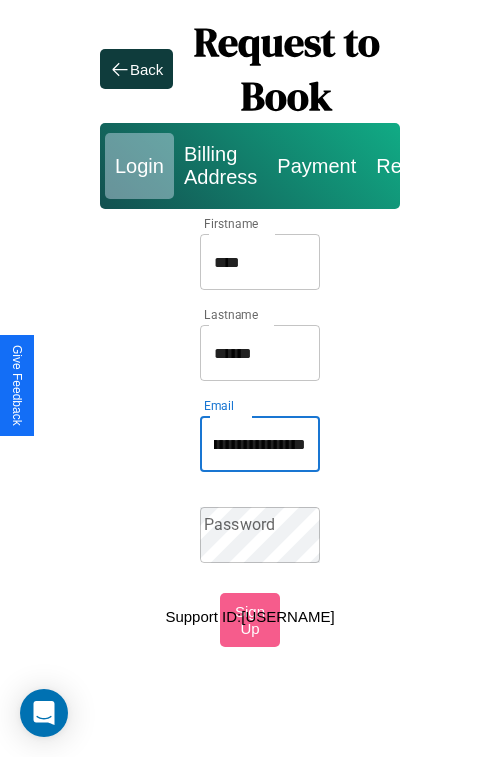 scroll, scrollTop: 0, scrollLeft: 89, axis: horizontal 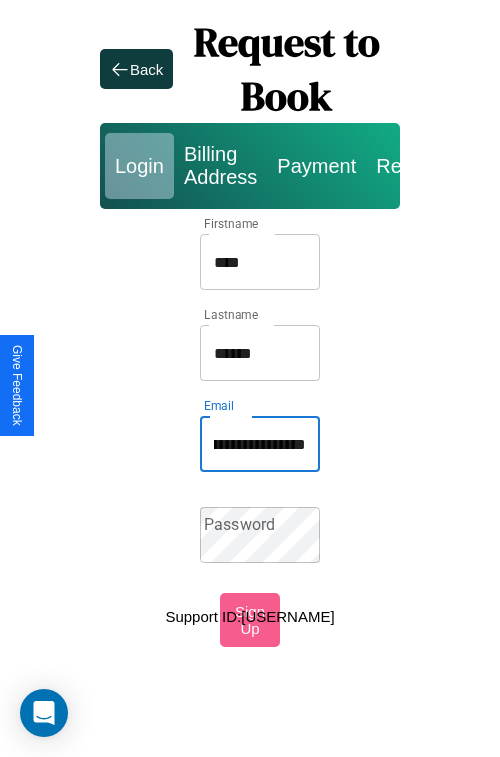 type on "**********" 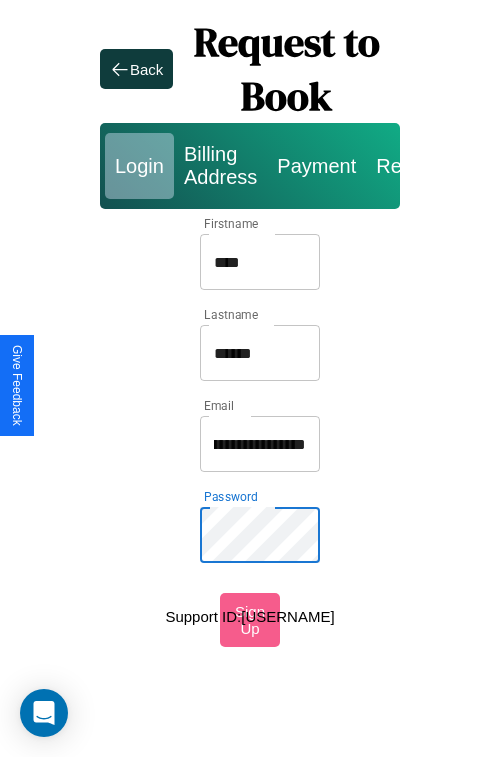 scroll, scrollTop: 0, scrollLeft: 0, axis: both 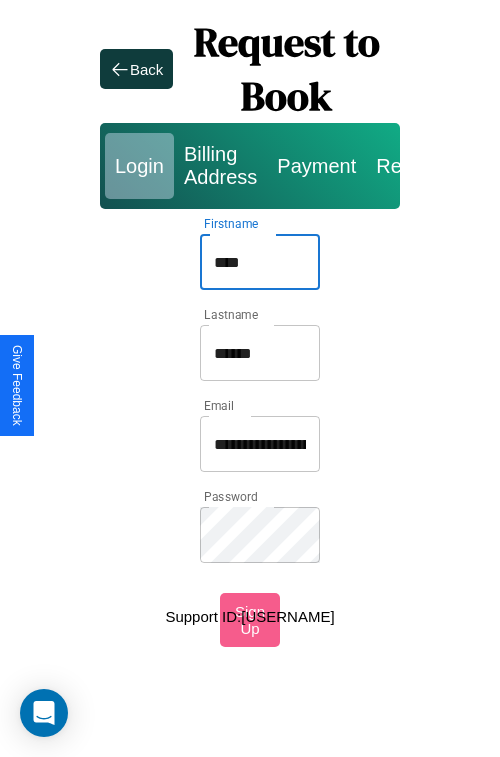 click on "****" at bounding box center [260, 262] 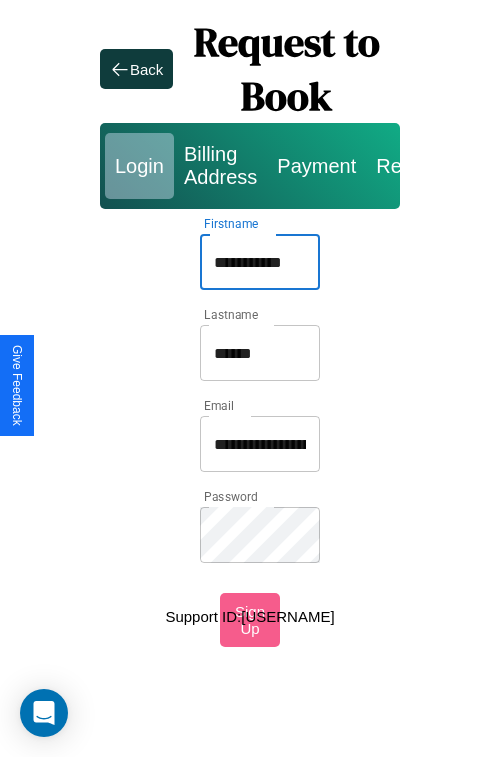 type on "**********" 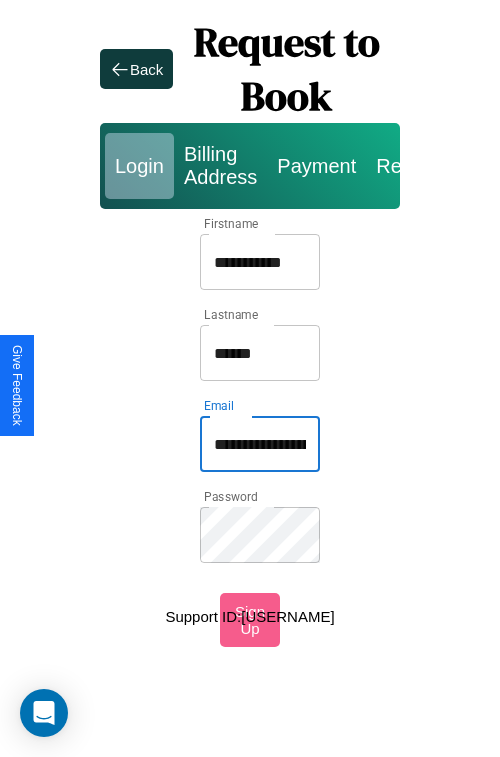 click on "**********" at bounding box center [260, 444] 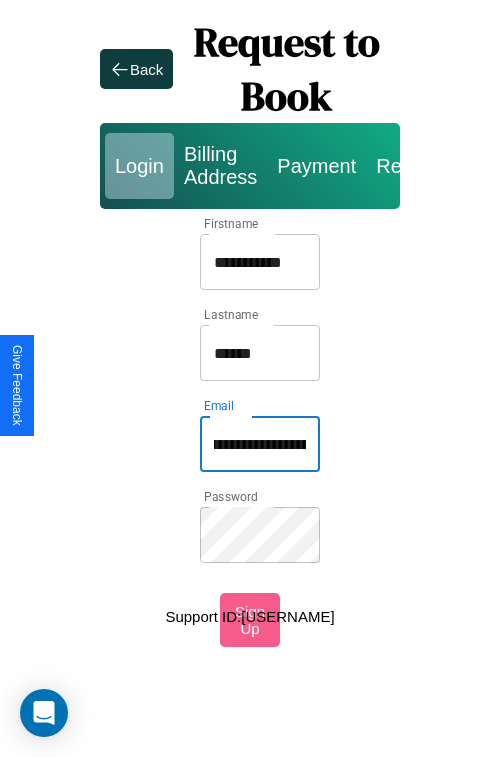 scroll, scrollTop: 0, scrollLeft: 22, axis: horizontal 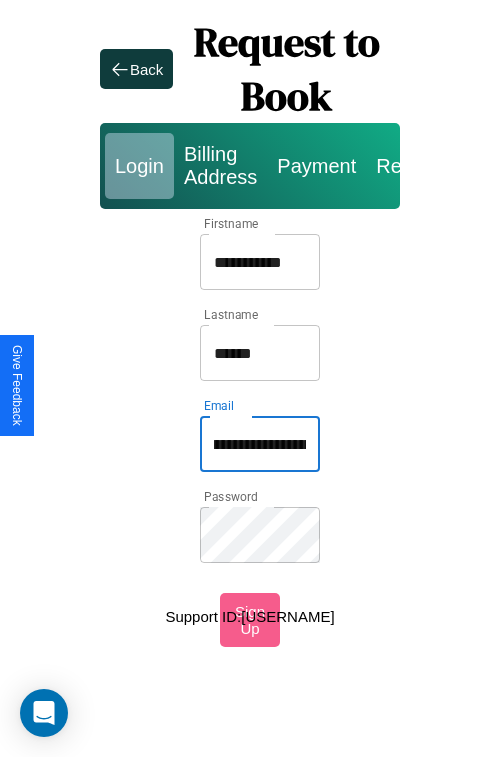 type on "**********" 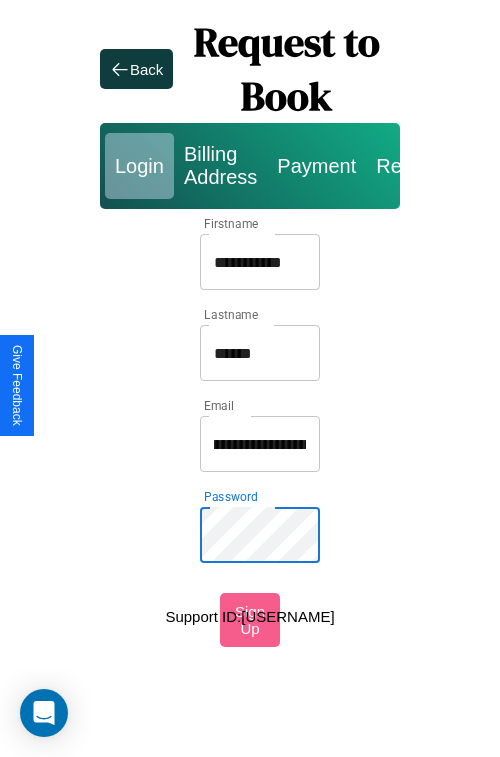 scroll, scrollTop: 0, scrollLeft: 0, axis: both 